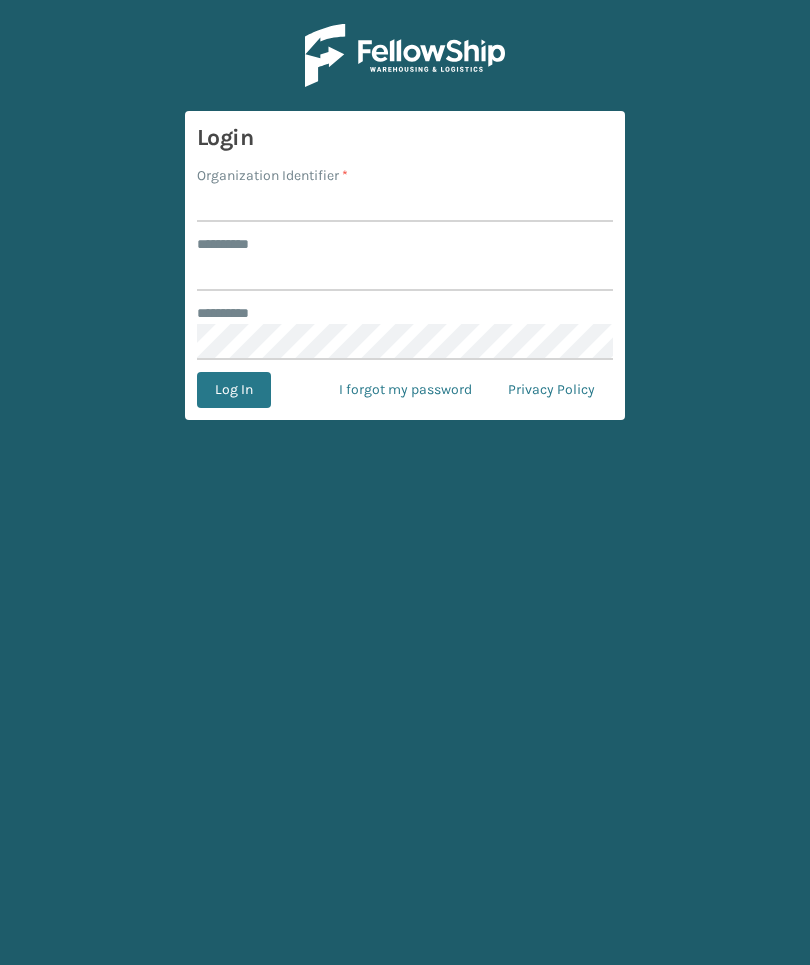 scroll, scrollTop: 0, scrollLeft: 0, axis: both 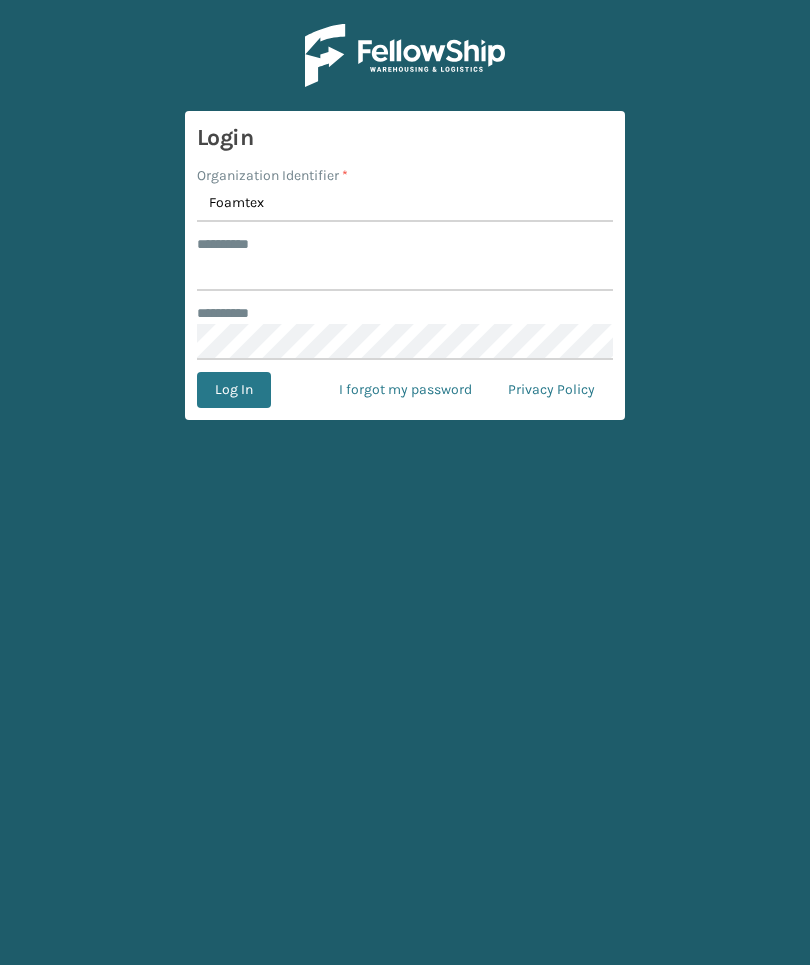 type on "Foamtex" 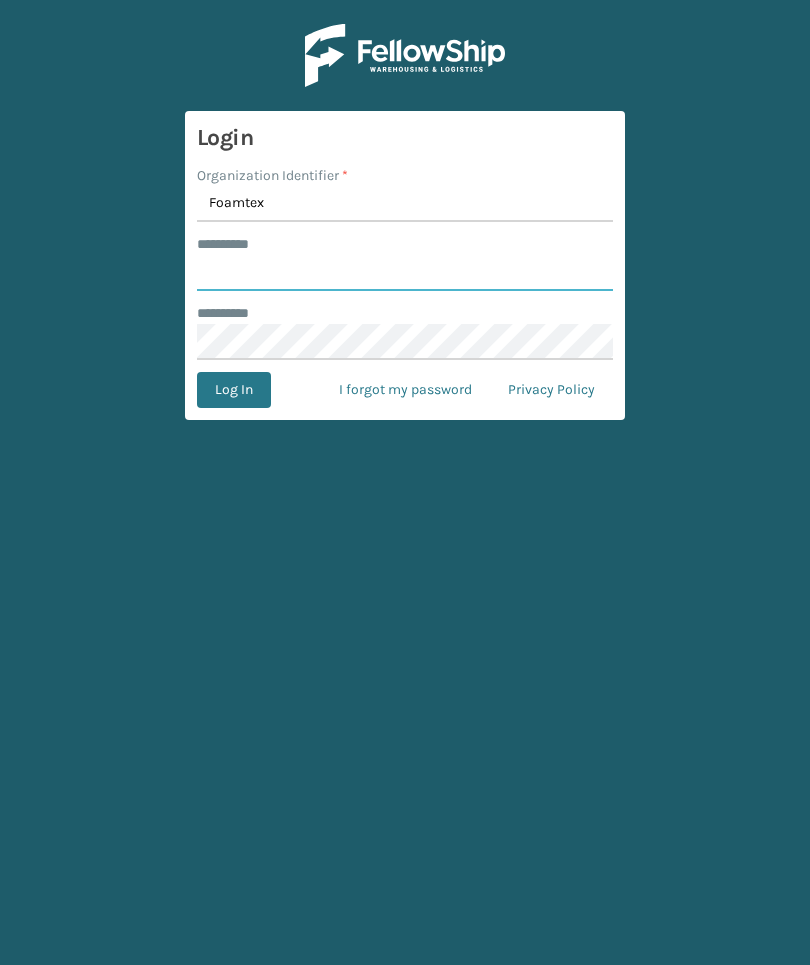 click on "********   *" at bounding box center [405, 273] 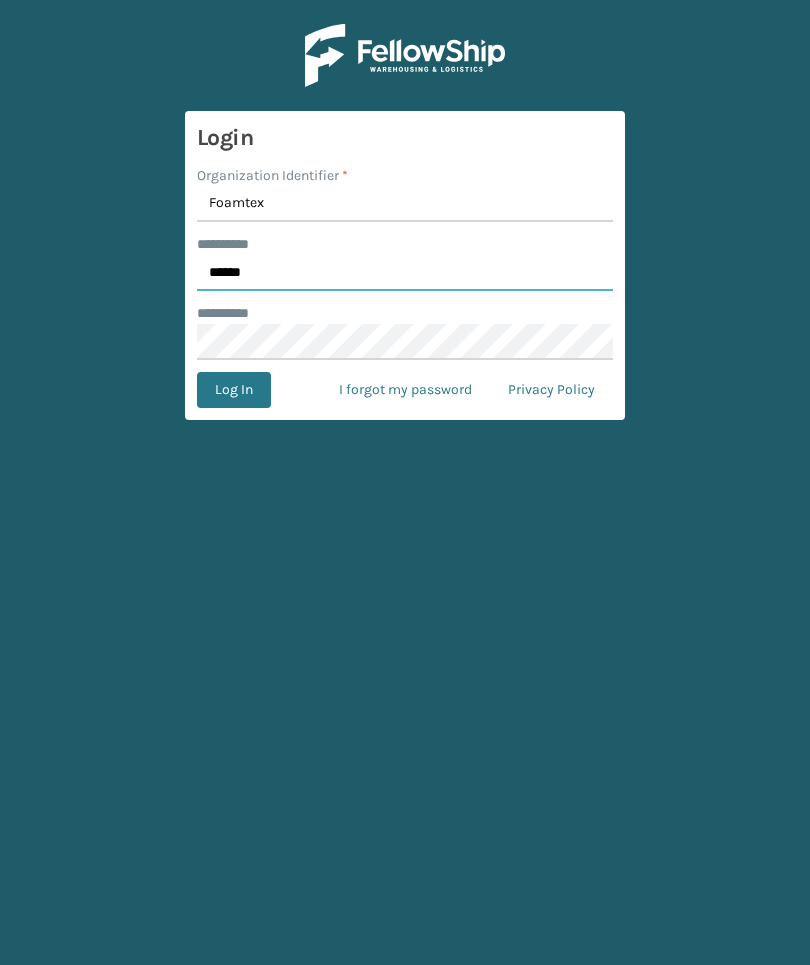type on "******" 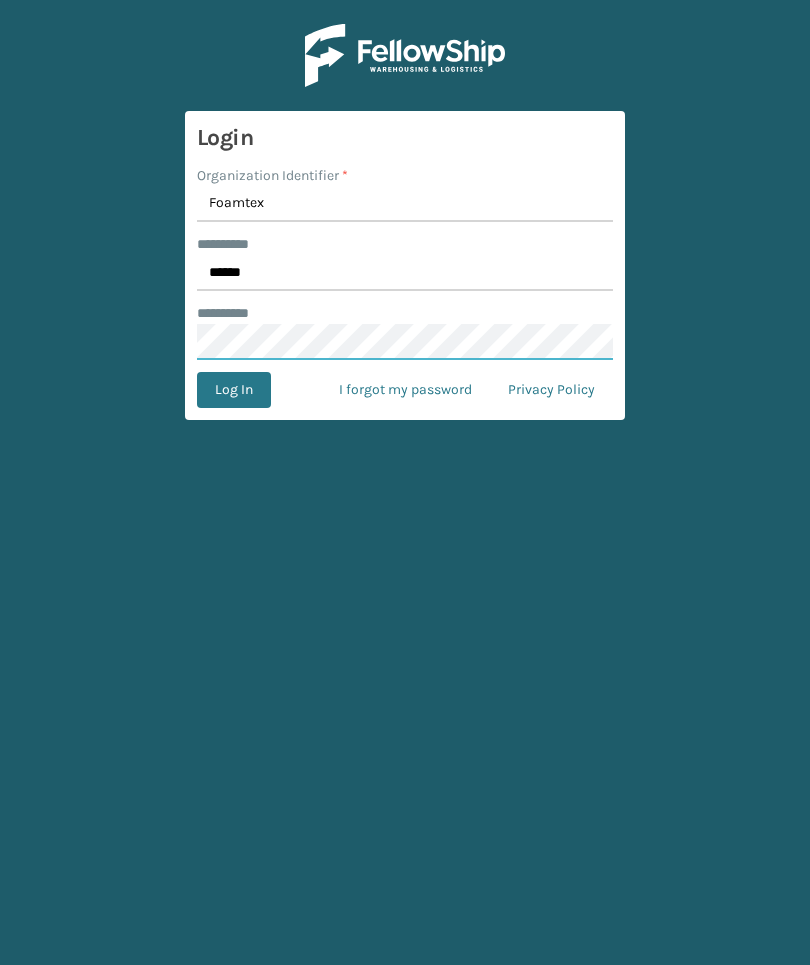 click on "Log In" at bounding box center [234, 390] 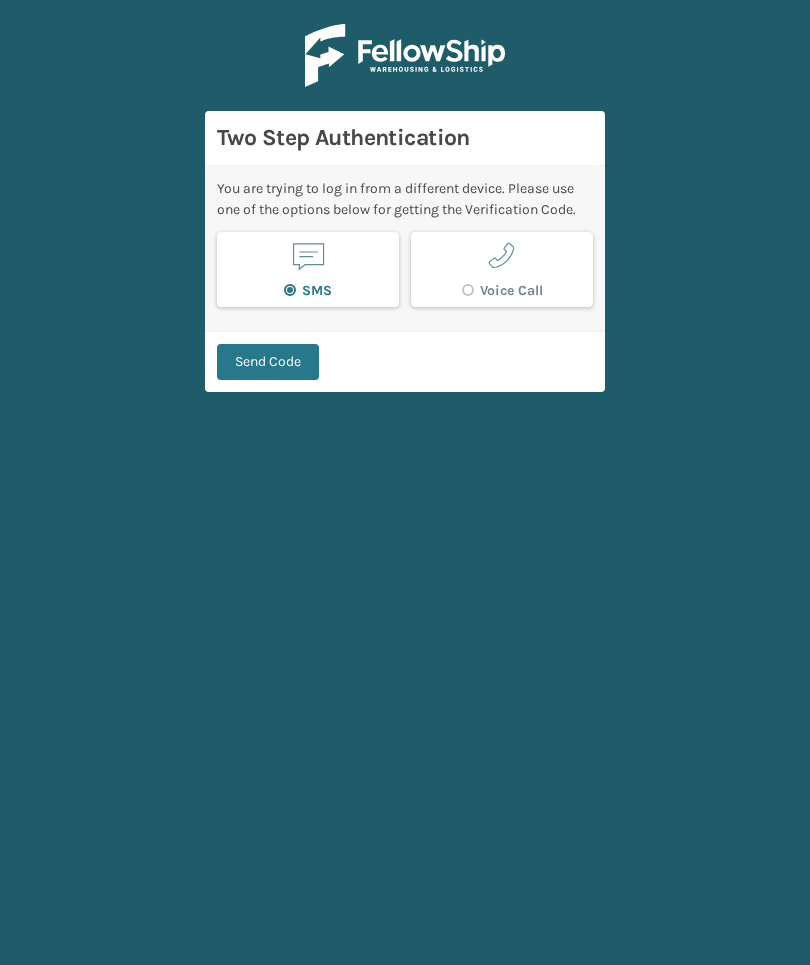 click on "Send Code" at bounding box center (405, 361) 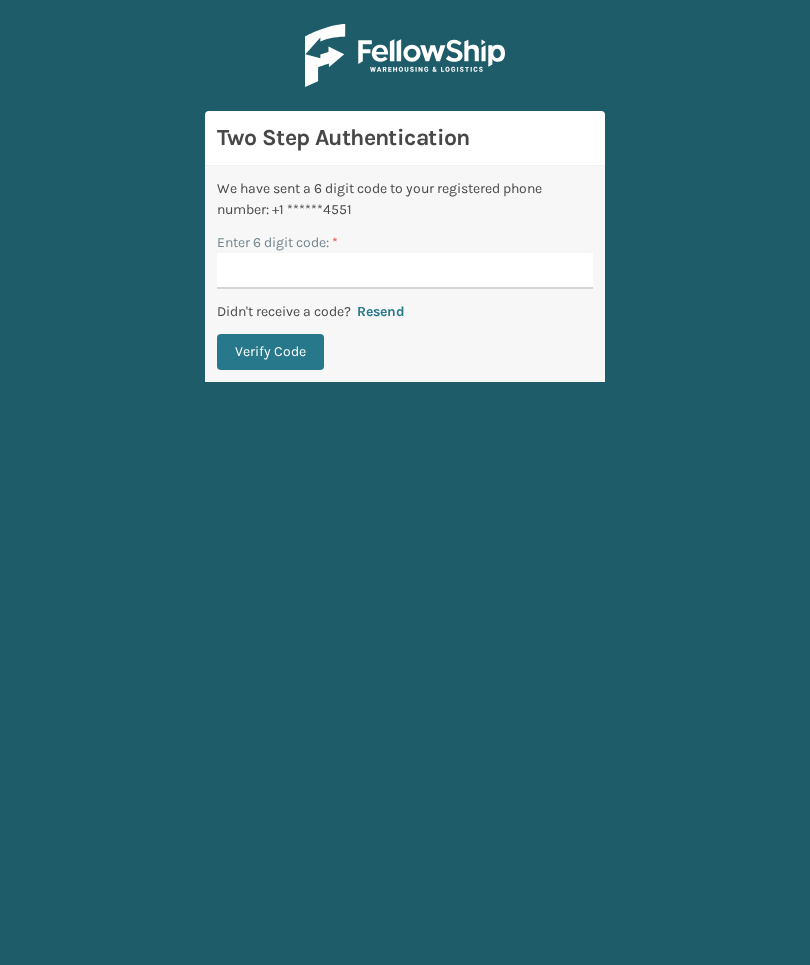 click on "Enter 6 digit code:    *" at bounding box center (405, 271) 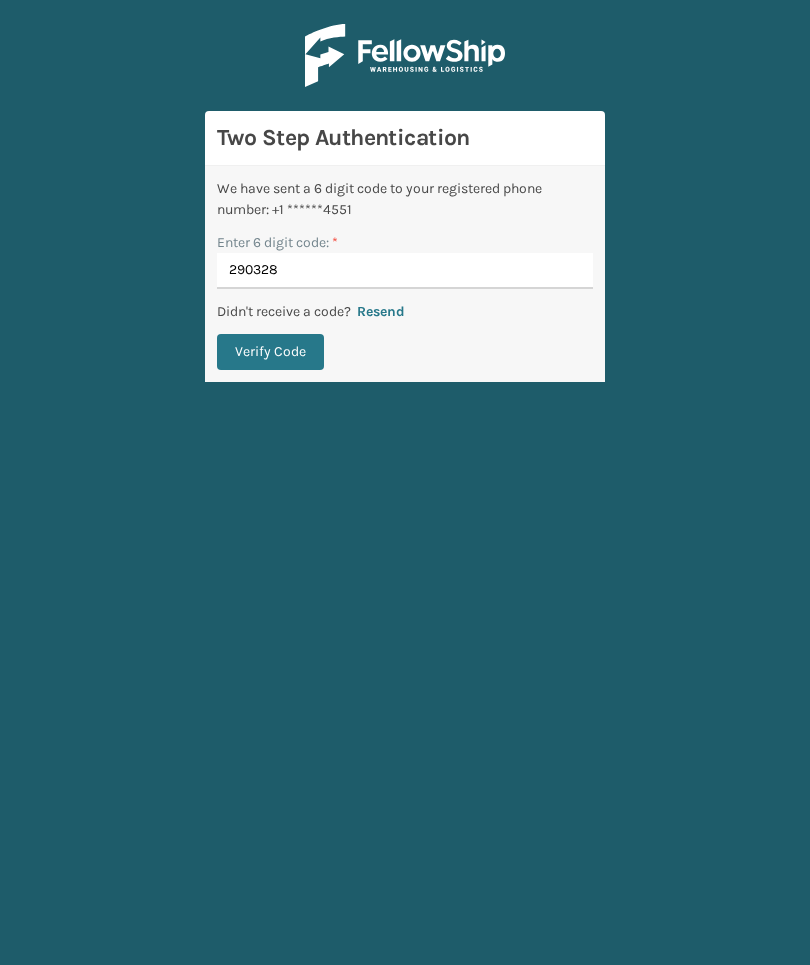 type on "290328" 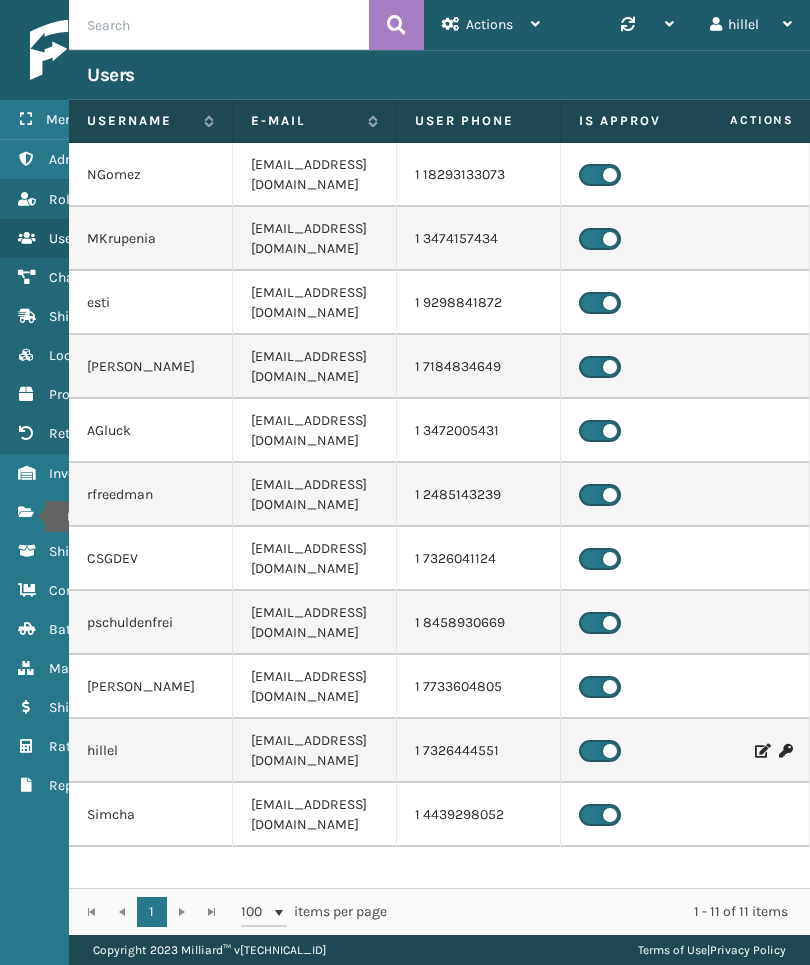 click on "Fulfillment Orders" at bounding box center [26, 512] 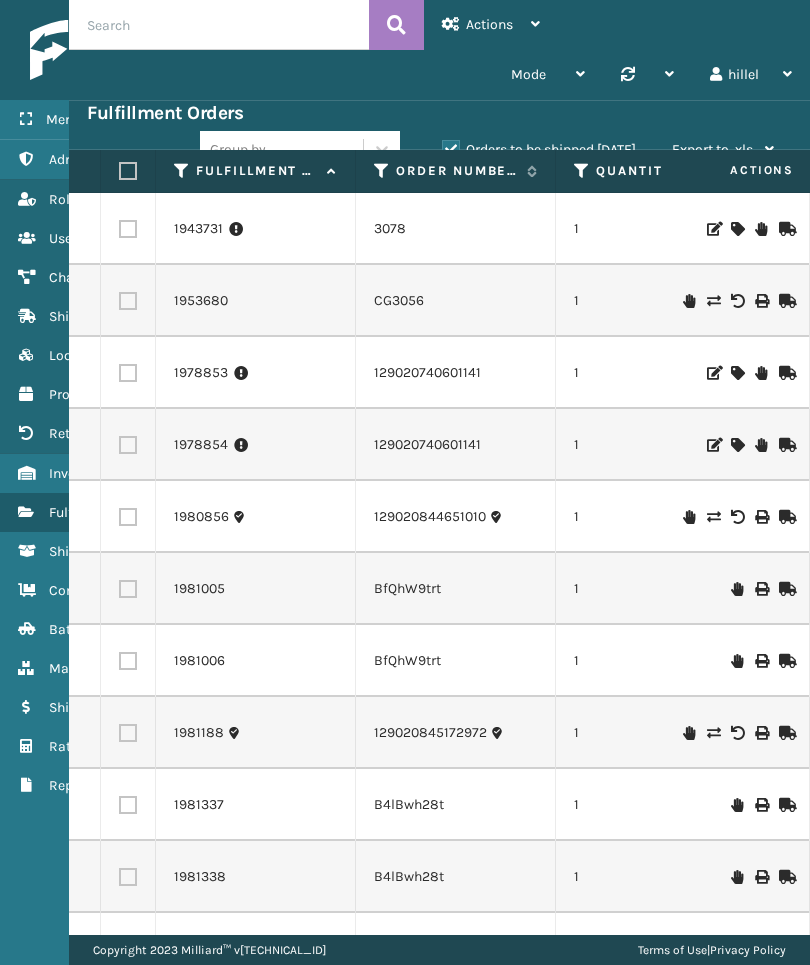scroll, scrollTop: 0, scrollLeft: 42, axis: horizontal 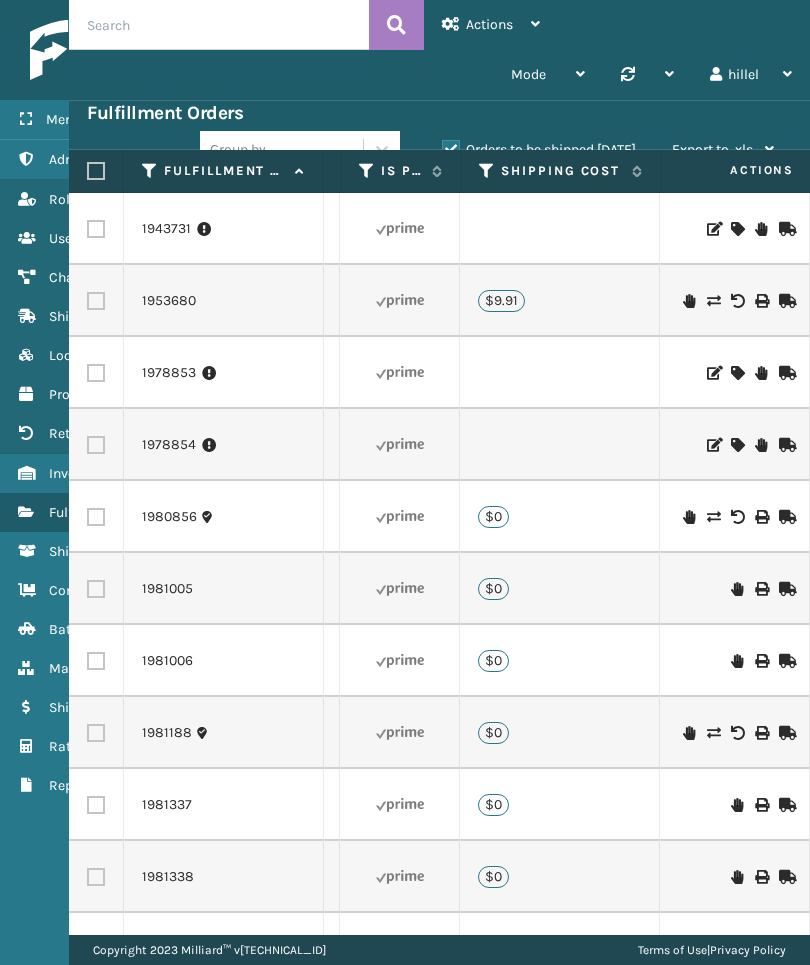 click on "Actions" at bounding box center [491, 25] 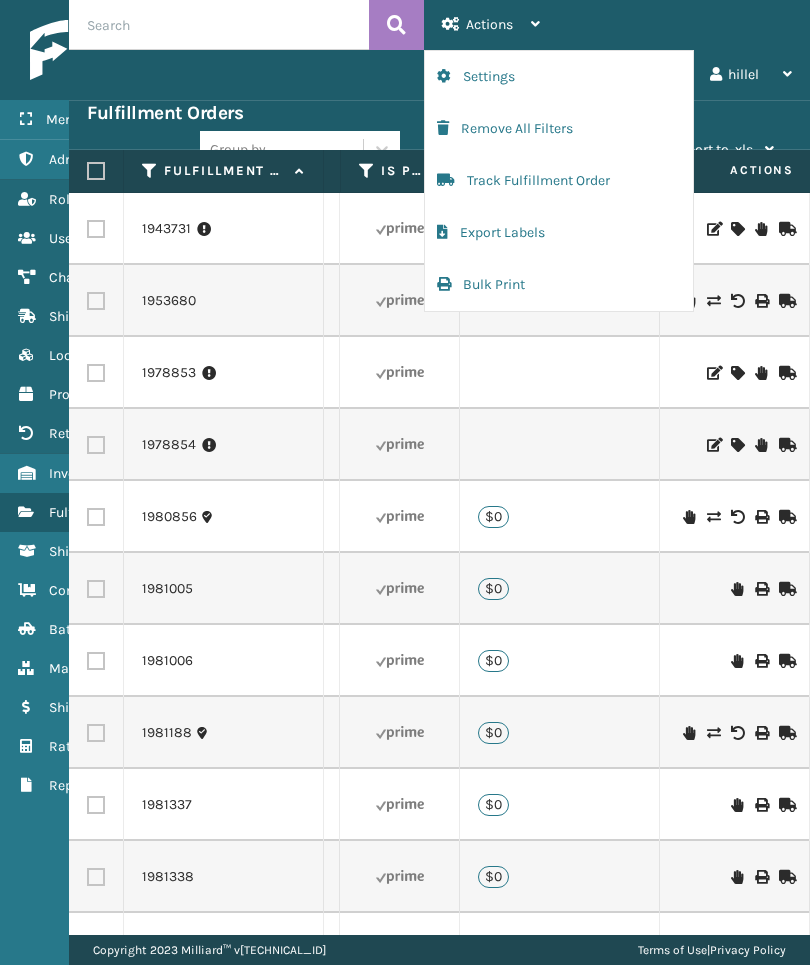 click on "Settings" at bounding box center (559, 77) 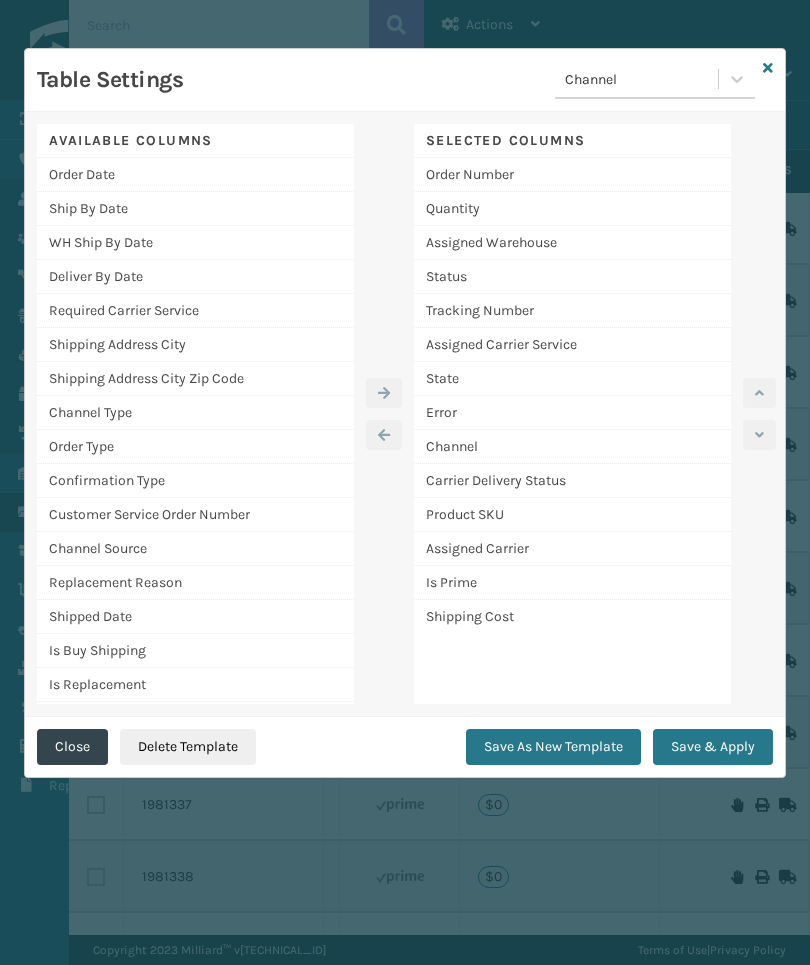 click on "Ship By Date" at bounding box center [195, 209] 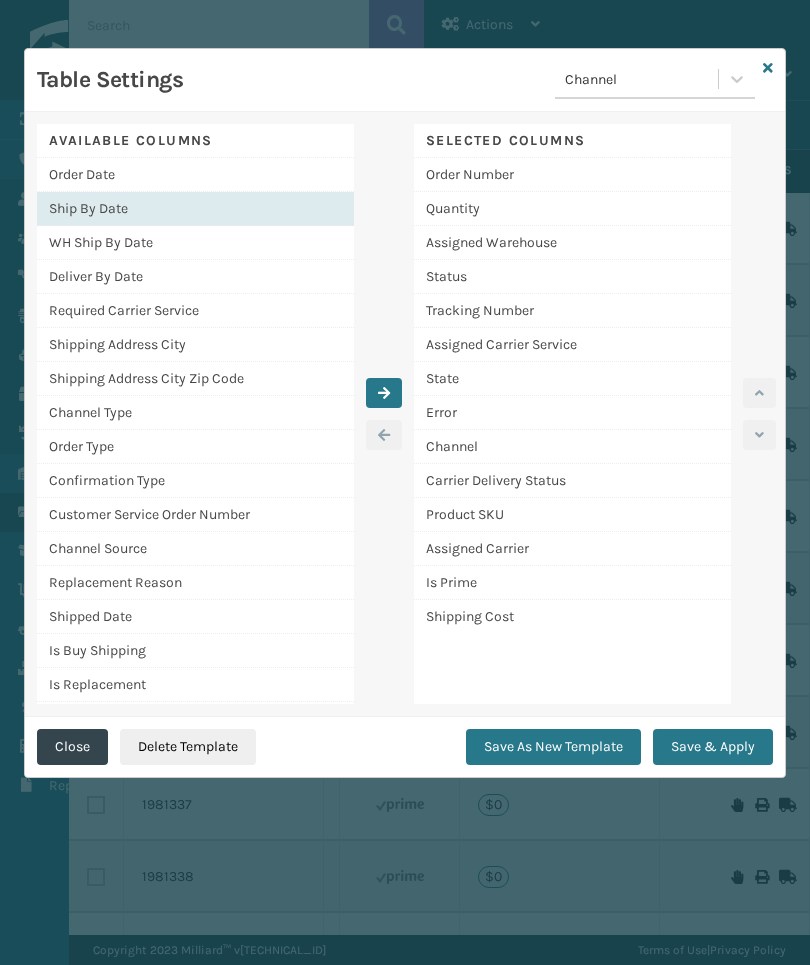 click at bounding box center [384, 393] 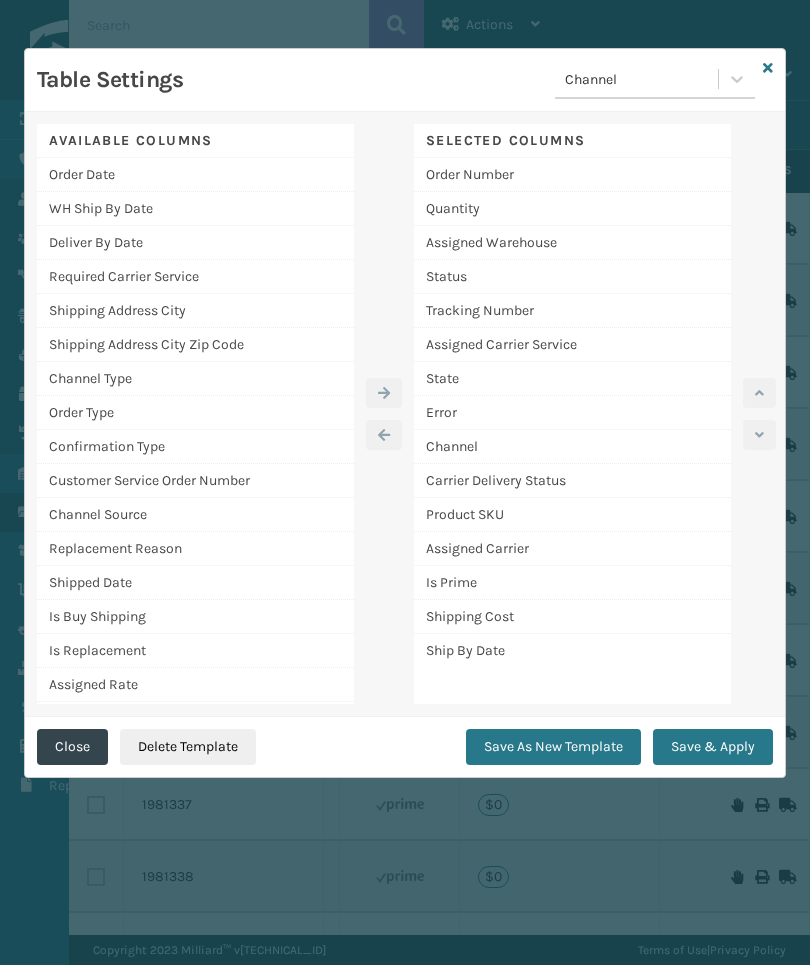 click on "Ship By Date" at bounding box center [572, 650] 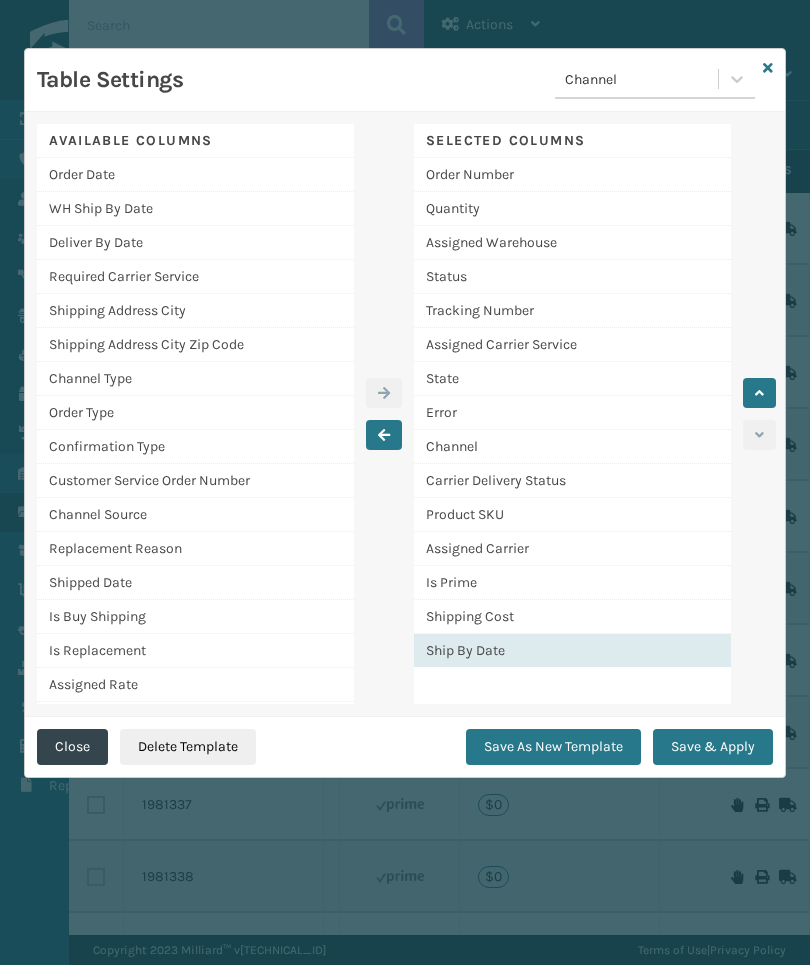 click at bounding box center (759, 393) 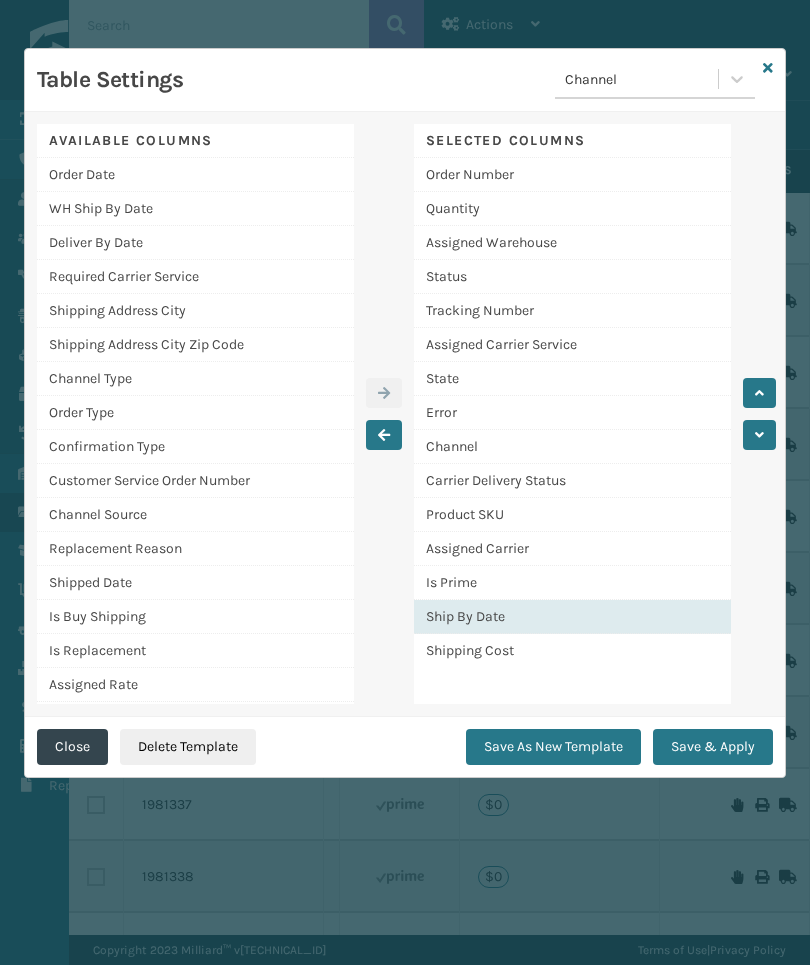 click at bounding box center (759, 393) 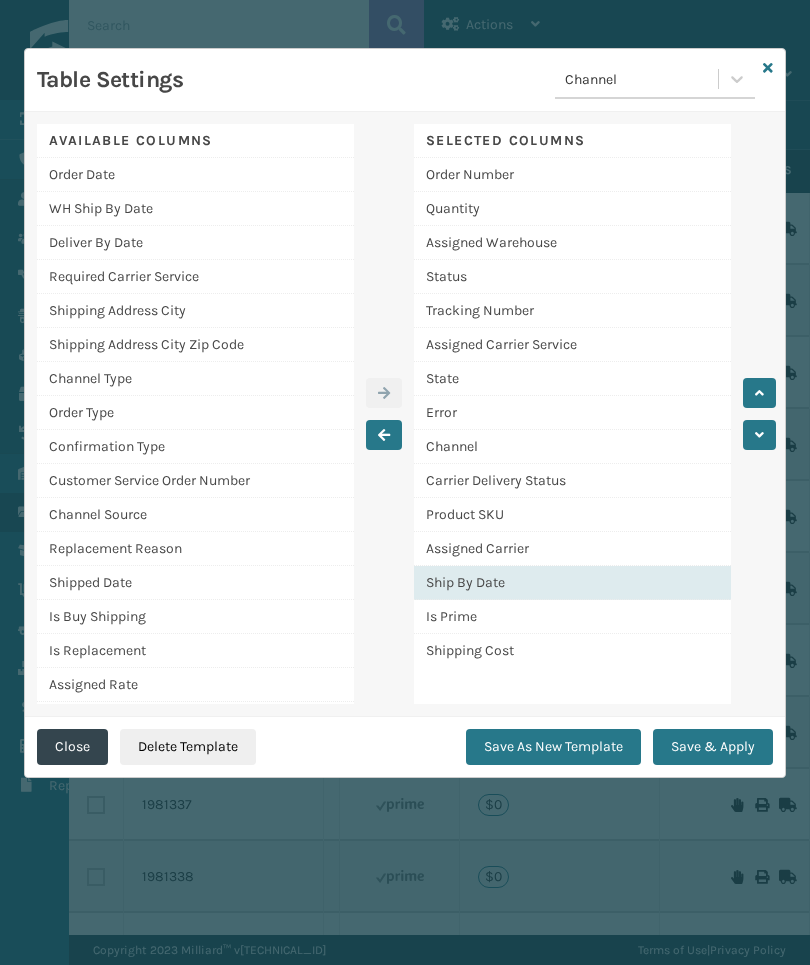 click at bounding box center [759, 393] 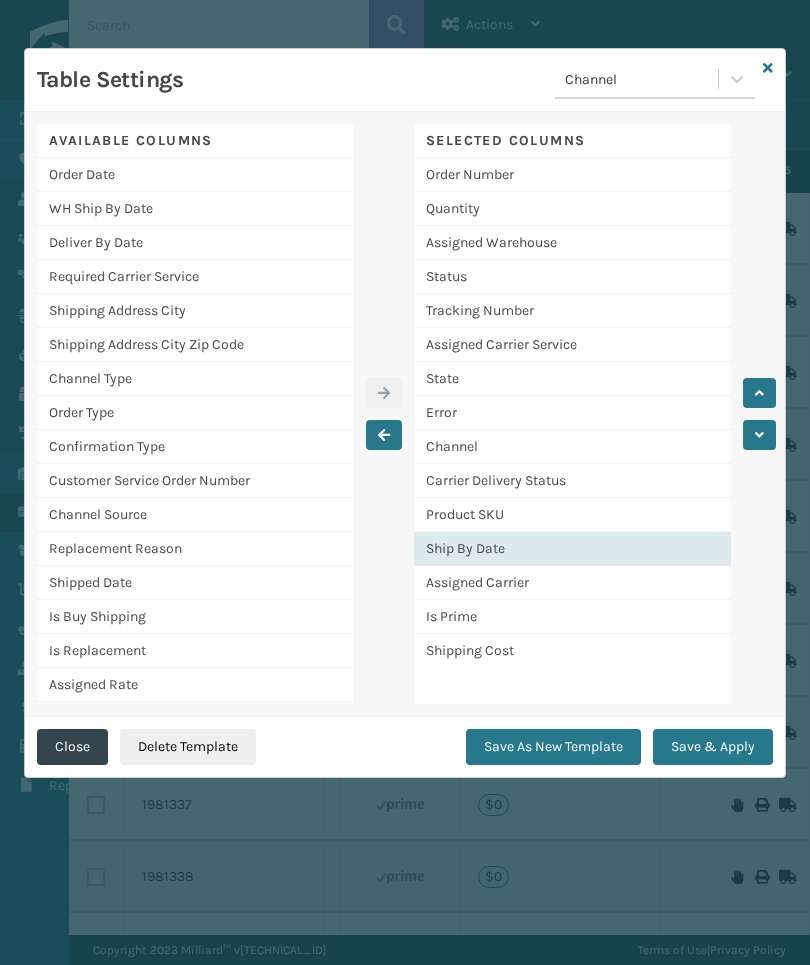 click at bounding box center [759, 393] 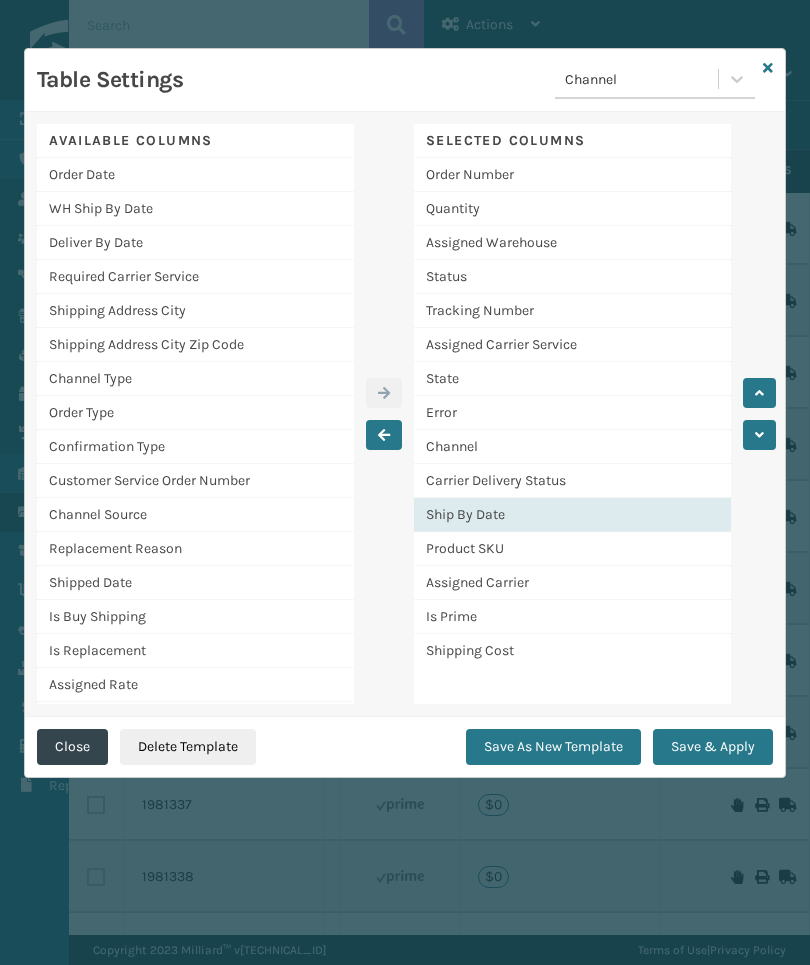 click on "Available Columns Order Date WH Ship By Date Deliver By Date Required Carrier Service Shipping Address City Shipping Address City Zip Code Channel Type Order Type Confirmation Type Customer Service Order Number Channel Source Replacement Reason Shipped Date Is Buy Shipping Is Replacement Assigned Rate Pallet Name Picking Batch Reference Number Note Zone Required Warehouse Channel Carrier Service Order Creation Date Cancel Reason Packing Slip Source Bill Of Lading Source Last activity date Last User Assigned Timestamp Selected Columns Order Number Quantity Assigned Warehouse Status Tracking Number Assigned Carrier Service State Error Channel Carrier Delivery Status Ship By Date Product SKU Assigned Carrier Is Prime Shipping Cost" at bounding box center (405, 414) 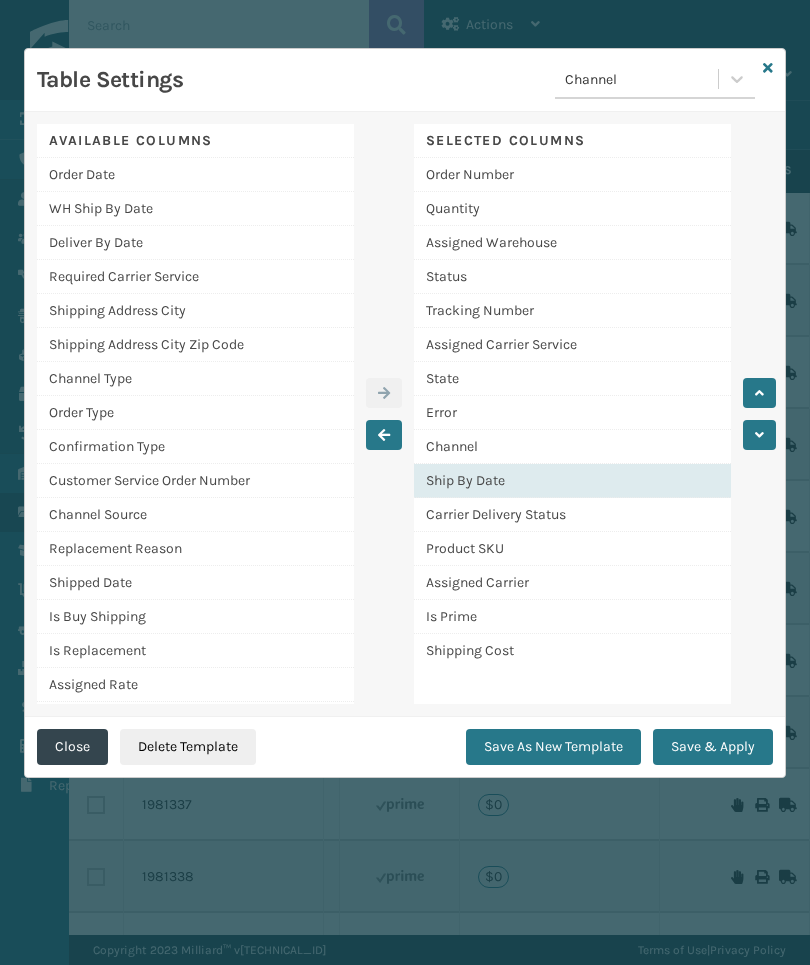 click at bounding box center (759, 393) 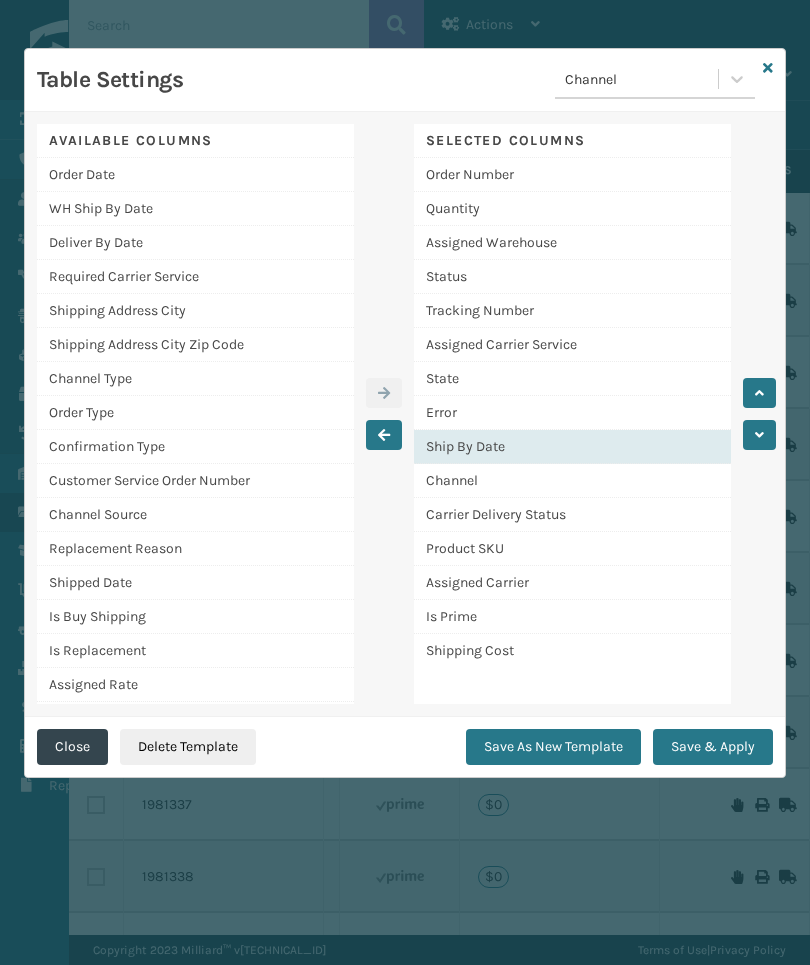 click on "Available Columns Order Date WH Ship By Date Deliver By Date Required Carrier Service Shipping Address City Shipping Address City Zip Code Channel Type Order Type Confirmation Type Customer Service Order Number Channel Source Replacement Reason Shipped Date Is Buy Shipping Is Replacement Assigned Rate Pallet Name Picking Batch Reference Number Note Zone Required Warehouse Channel Carrier Service Order Creation Date Cancel Reason Packing Slip Source Bill Of Lading Source Last activity date Last User Assigned Timestamp Selected Columns Order Number Quantity Assigned Warehouse Status Tracking Number Assigned Carrier Service State Error Ship By Date Channel Carrier Delivery Status Product SKU Assigned Carrier Is Prime Shipping Cost" at bounding box center (405, 414) 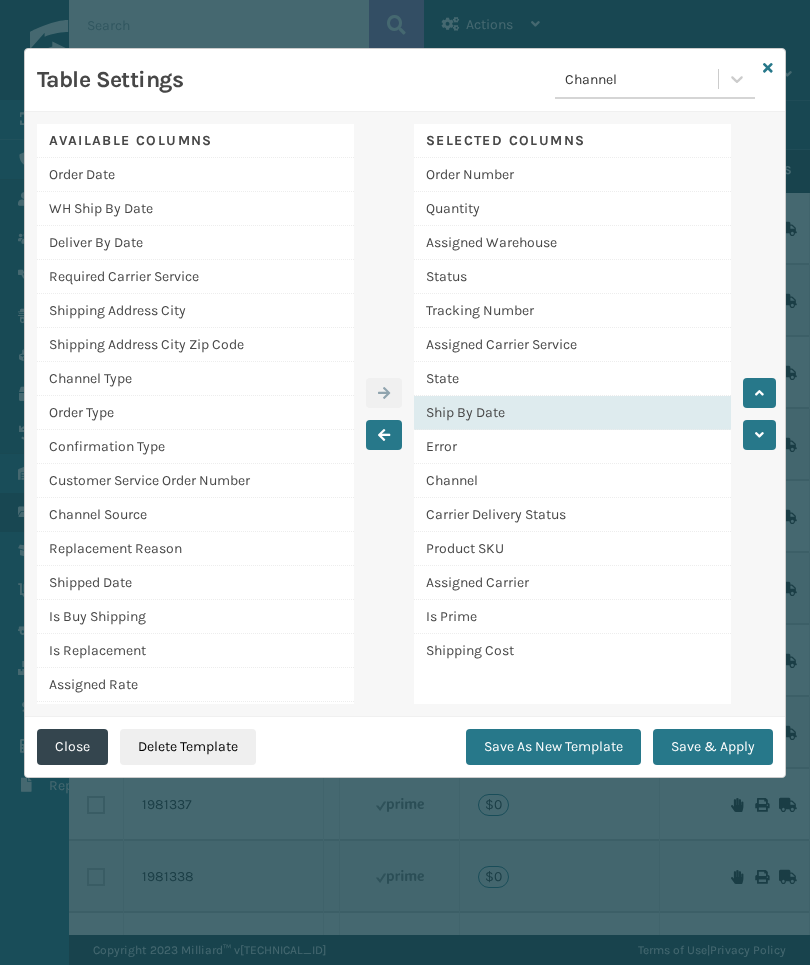 click on "Available Columns Order Date WH Ship By Date Deliver By Date Required Carrier Service Shipping Address City Shipping Address City Zip Code Channel Type Order Type Confirmation Type Customer Service Order Number Channel Source Replacement Reason Shipped Date Is Buy Shipping Is Replacement Assigned Rate Pallet Name Picking Batch Reference Number Note Zone Required Warehouse Channel Carrier Service Order Creation Date Cancel Reason Packing Slip Source Bill Of Lading Source Last activity date Last User Assigned Timestamp Selected Columns Order Number Quantity Assigned Warehouse Status Tracking Number Assigned Carrier Service State Ship By Date Error Channel Carrier Delivery Status Product SKU Assigned Carrier Is Prime Shipping Cost" at bounding box center [405, 414] 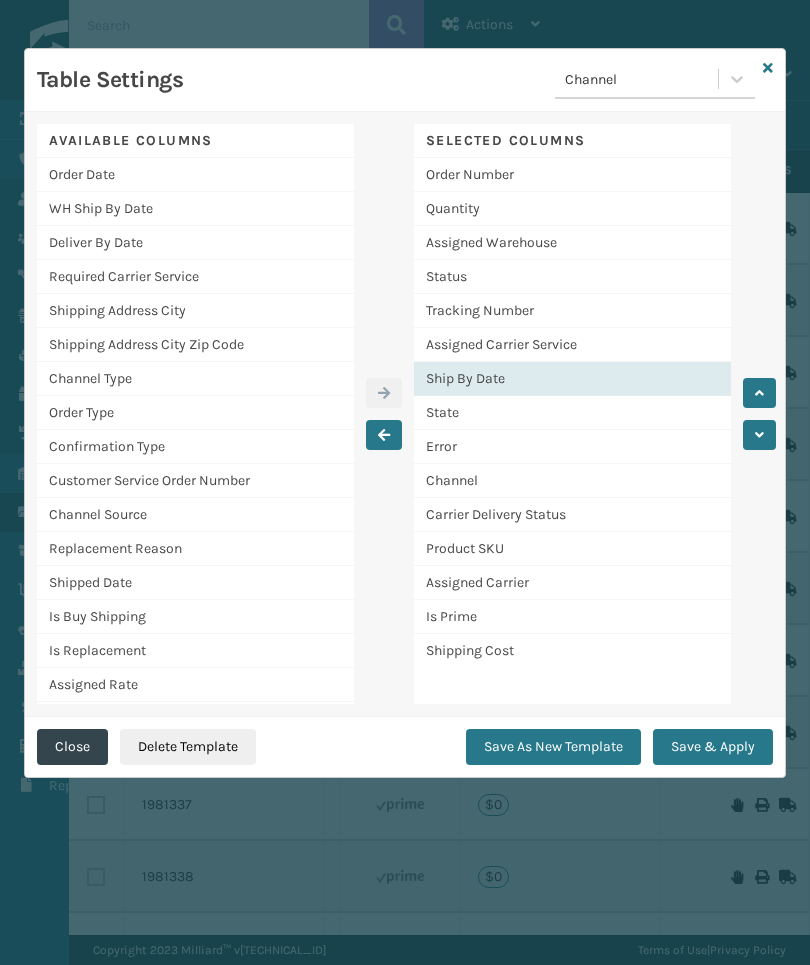 click on "Available Columns Order Date WH Ship By Date Deliver By Date Required Carrier Service Shipping Address City Shipping Address City Zip Code Channel Type Order Type Confirmation Type Customer Service Order Number Channel Source Replacement Reason Shipped Date Is Buy Shipping Is Replacement Assigned Rate Pallet Name Picking Batch Reference Number Note Zone Required Warehouse Channel Carrier Service Order Creation Date Cancel Reason Packing Slip Source Bill Of Lading Source Last activity date Last User Assigned Timestamp Selected Columns Order Number Quantity Assigned Warehouse Status Tracking Number Assigned Carrier Service Ship By Date State Error Channel Carrier Delivery Status Product SKU Assigned Carrier Is Prime Shipping Cost" at bounding box center (405, 414) 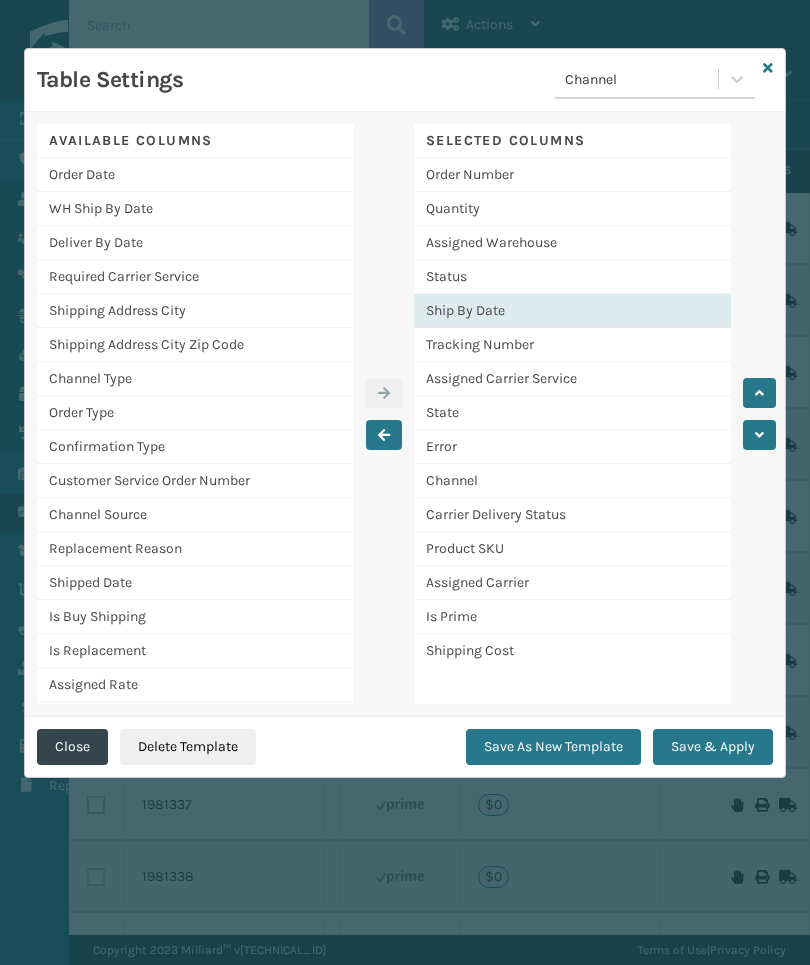 click at bounding box center [759, 393] 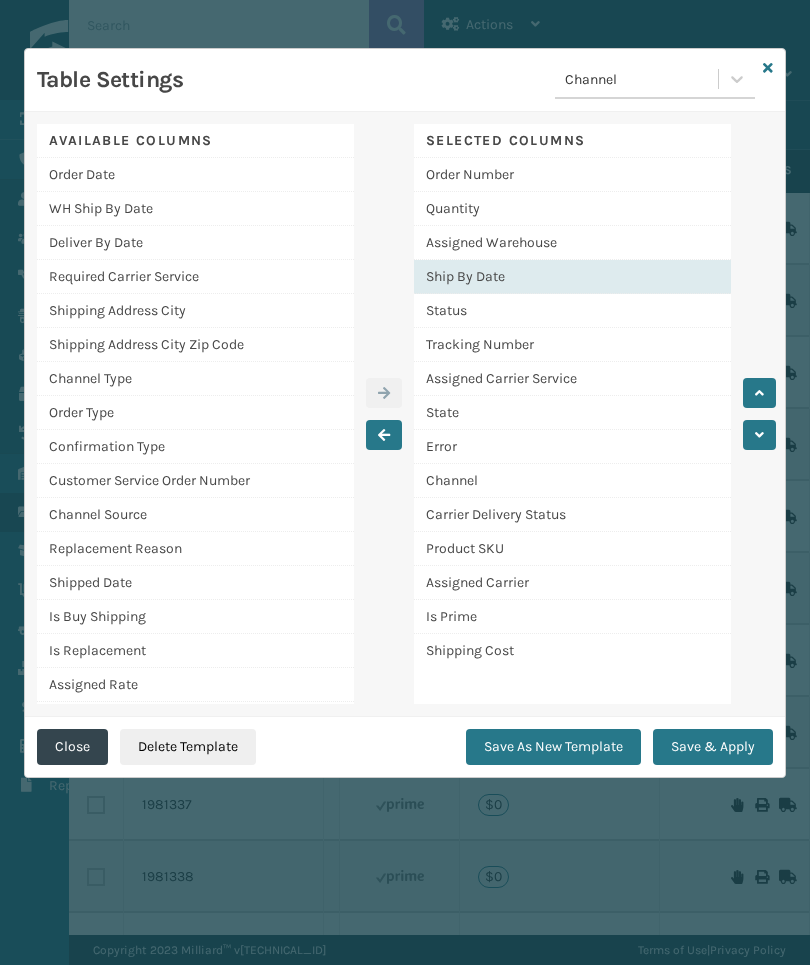 click at bounding box center (759, 393) 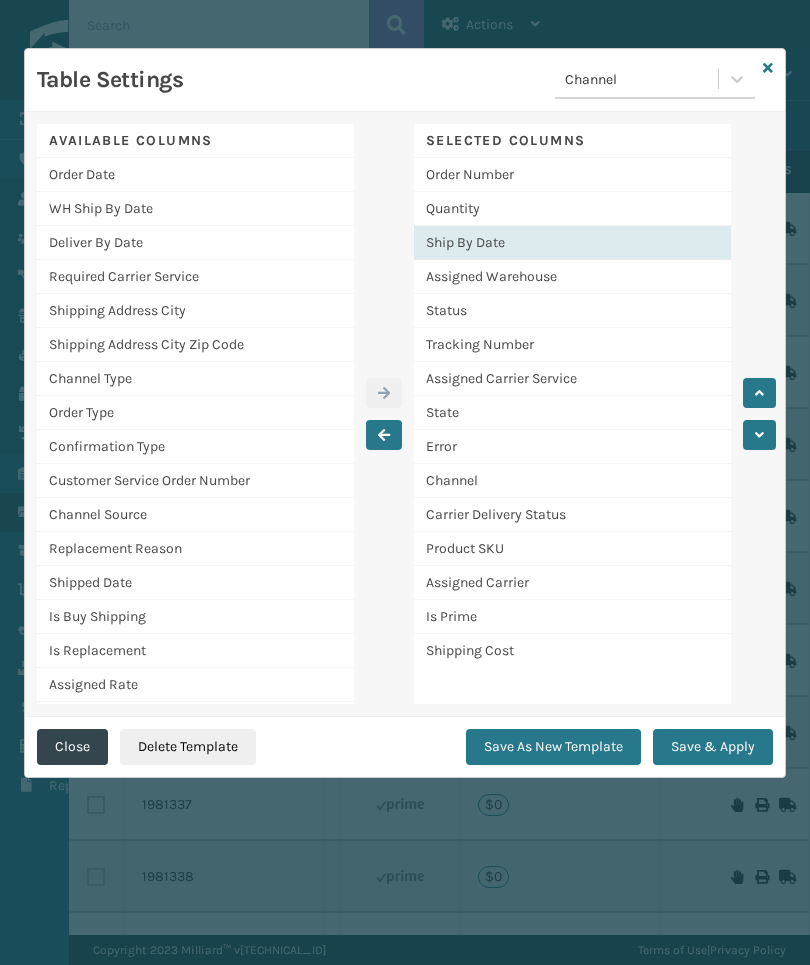 click on "Save & Apply" at bounding box center [713, 747] 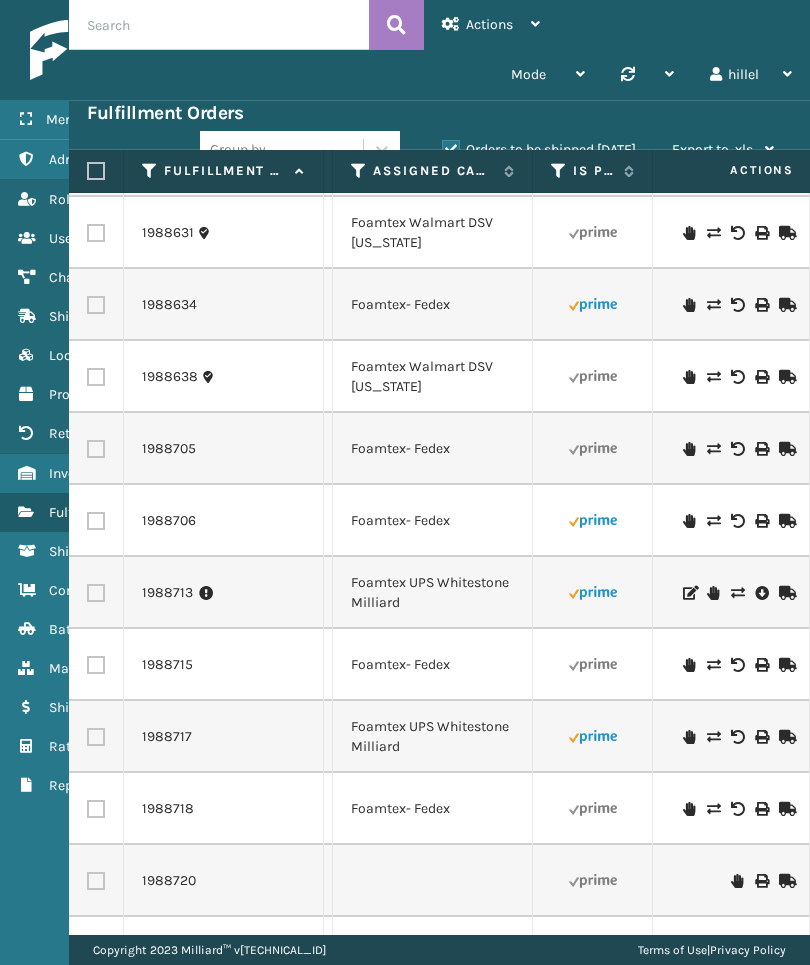 click at bounding box center [559, 171] 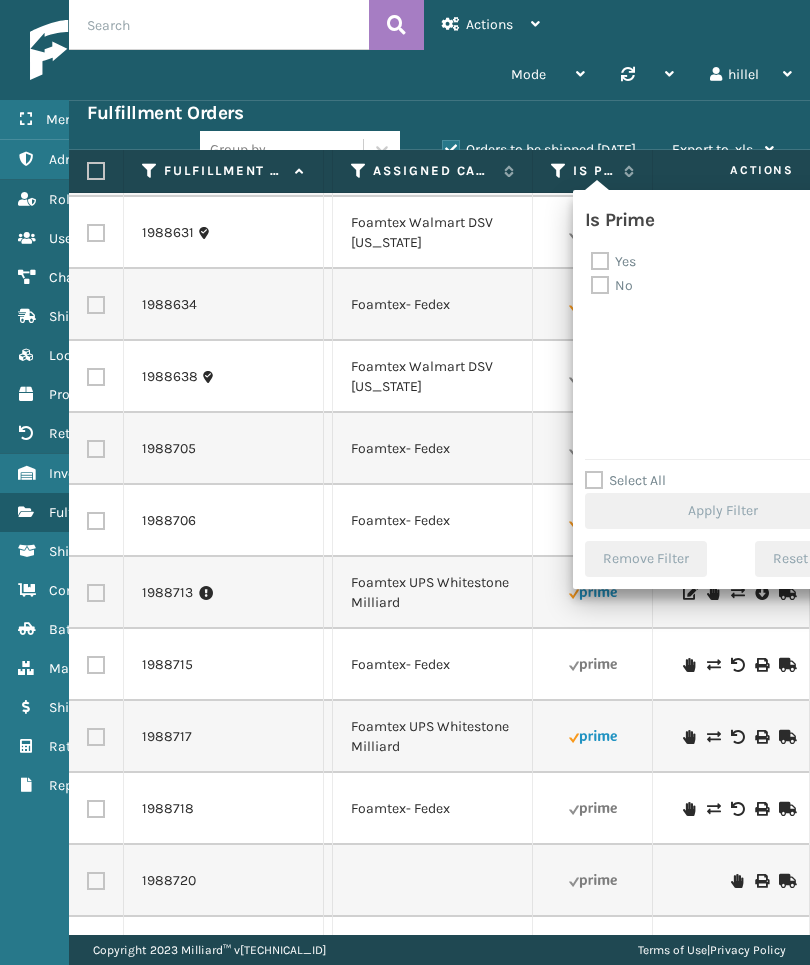 click on "Yes" at bounding box center (613, 261) 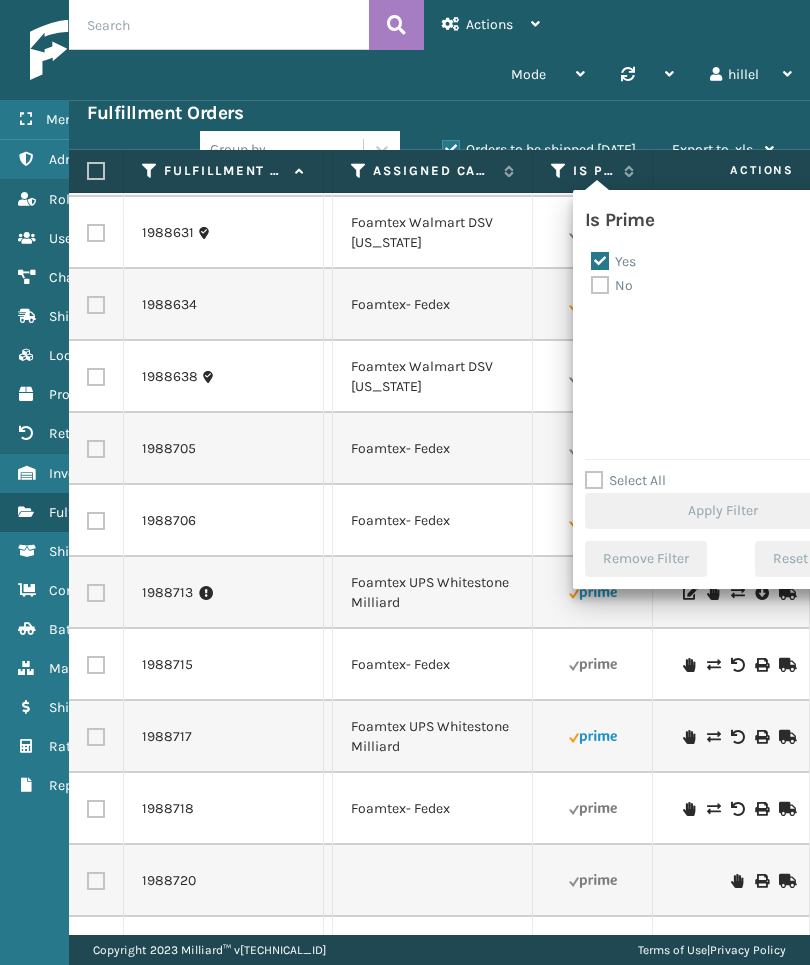 checkbox on "true" 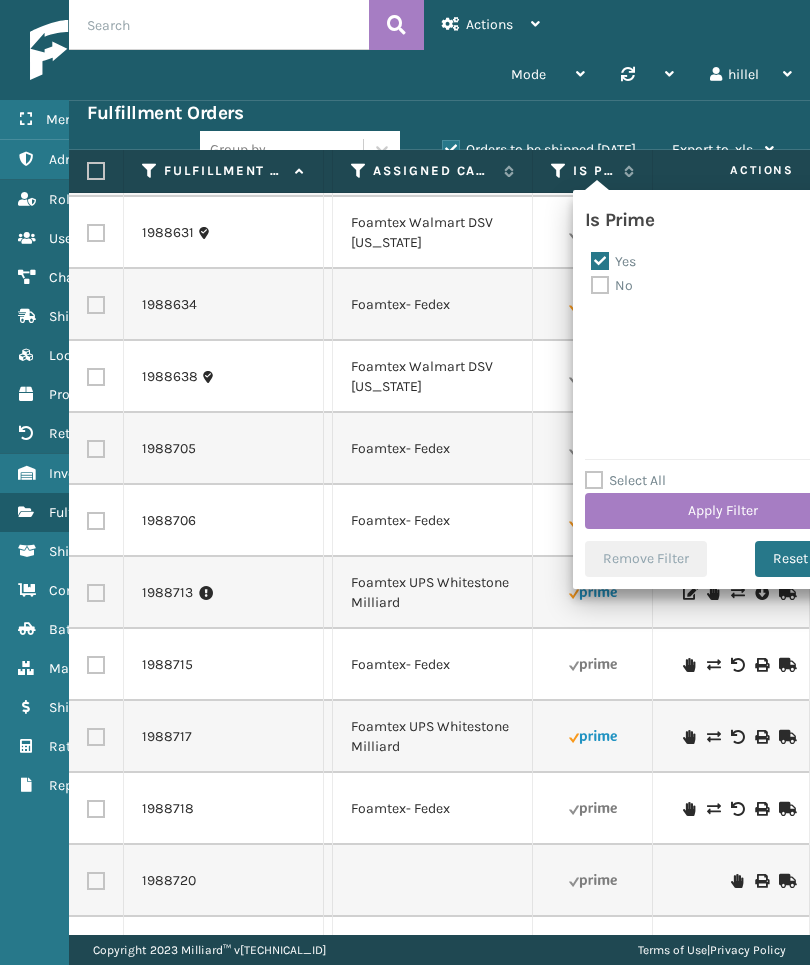 click on "Apply Filter" at bounding box center [723, 511] 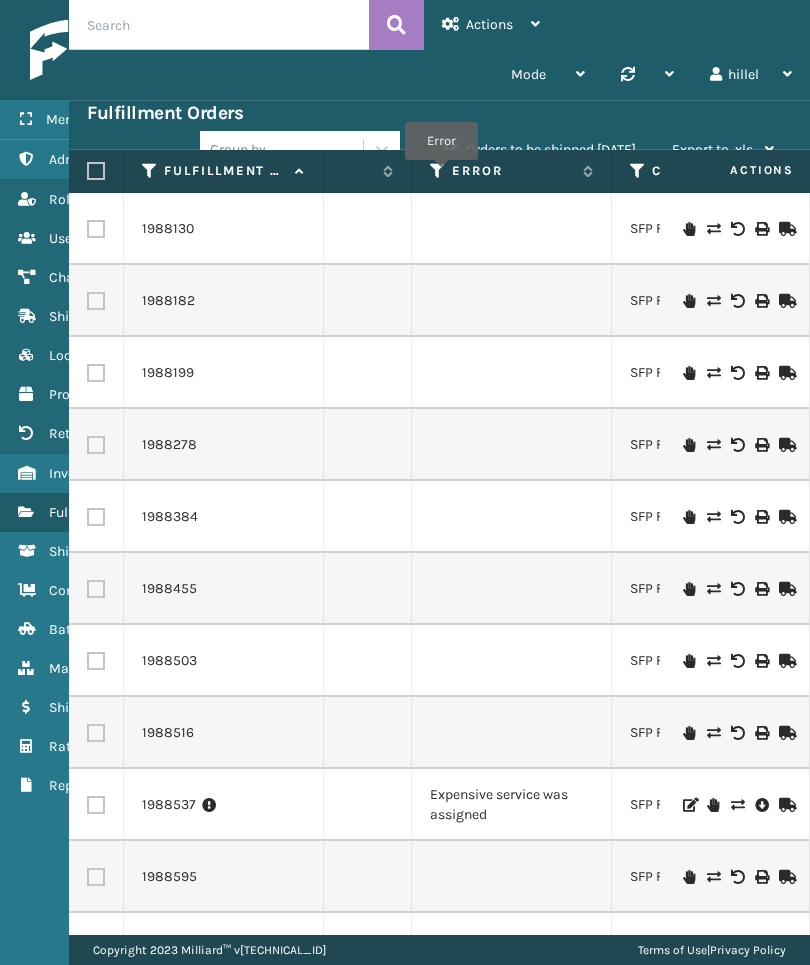 click at bounding box center [438, 171] 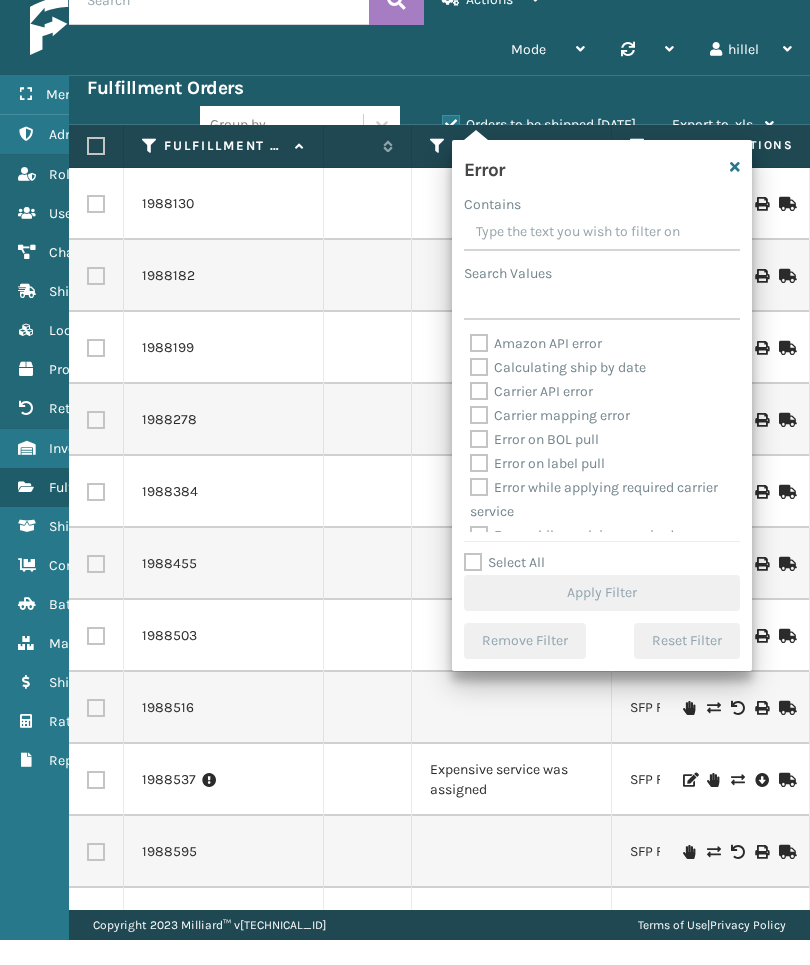 click on "Select All" at bounding box center [614, 577] 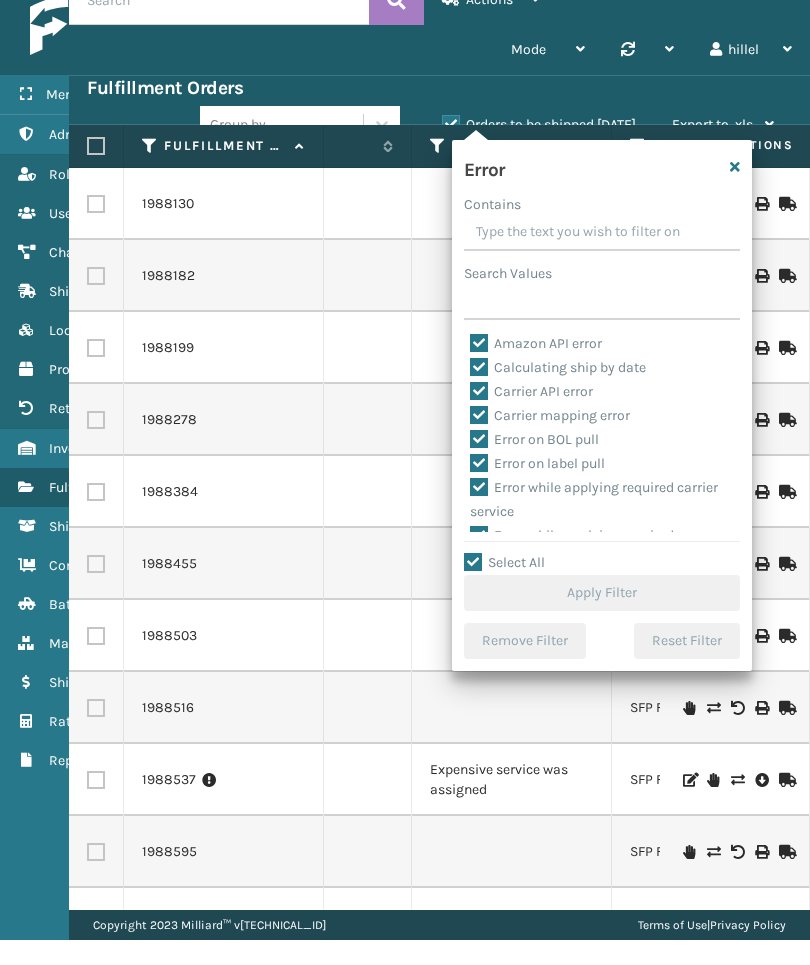 checkbox on "true" 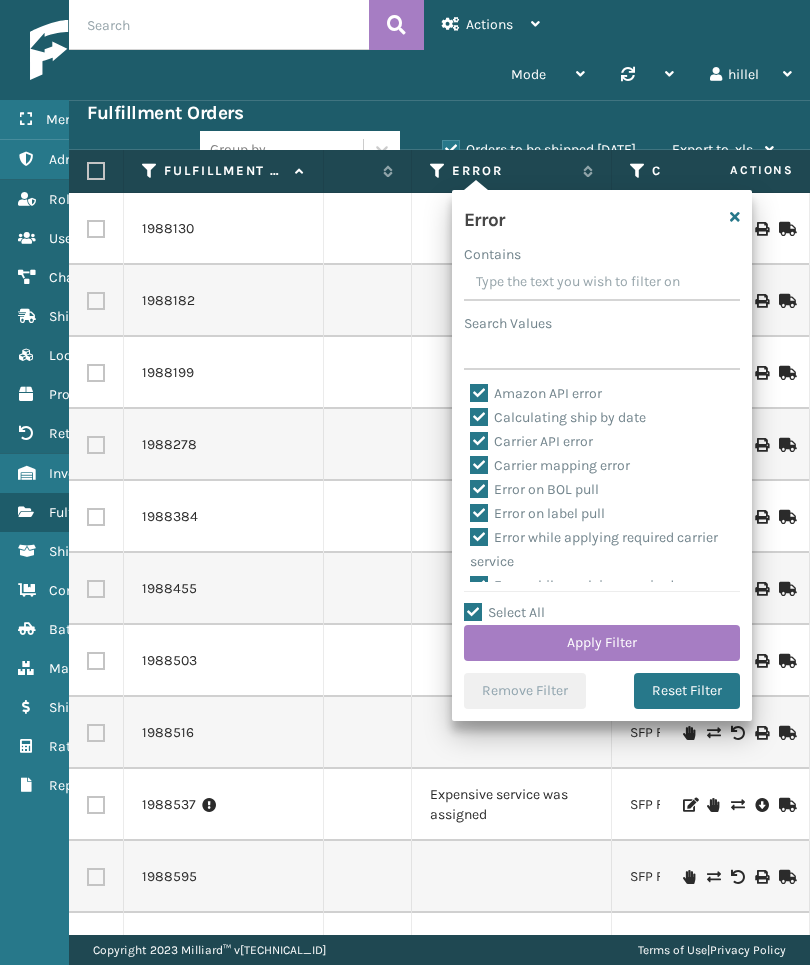 click on "Apply Filter" at bounding box center (602, 643) 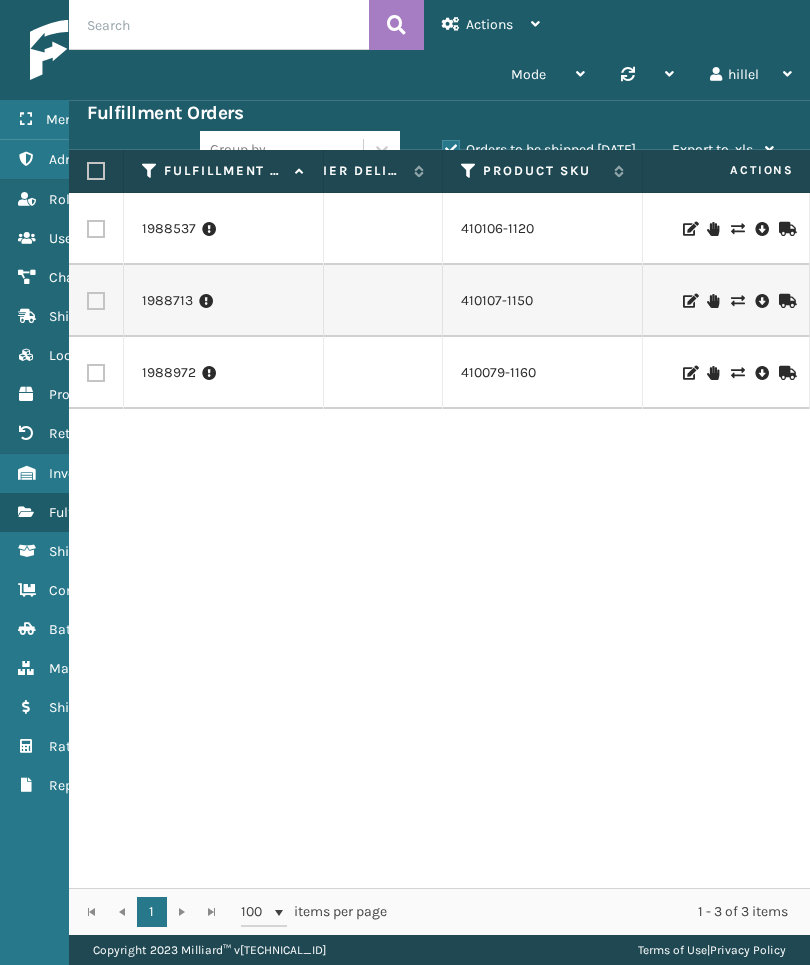 click on "1988972" at bounding box center [169, 373] 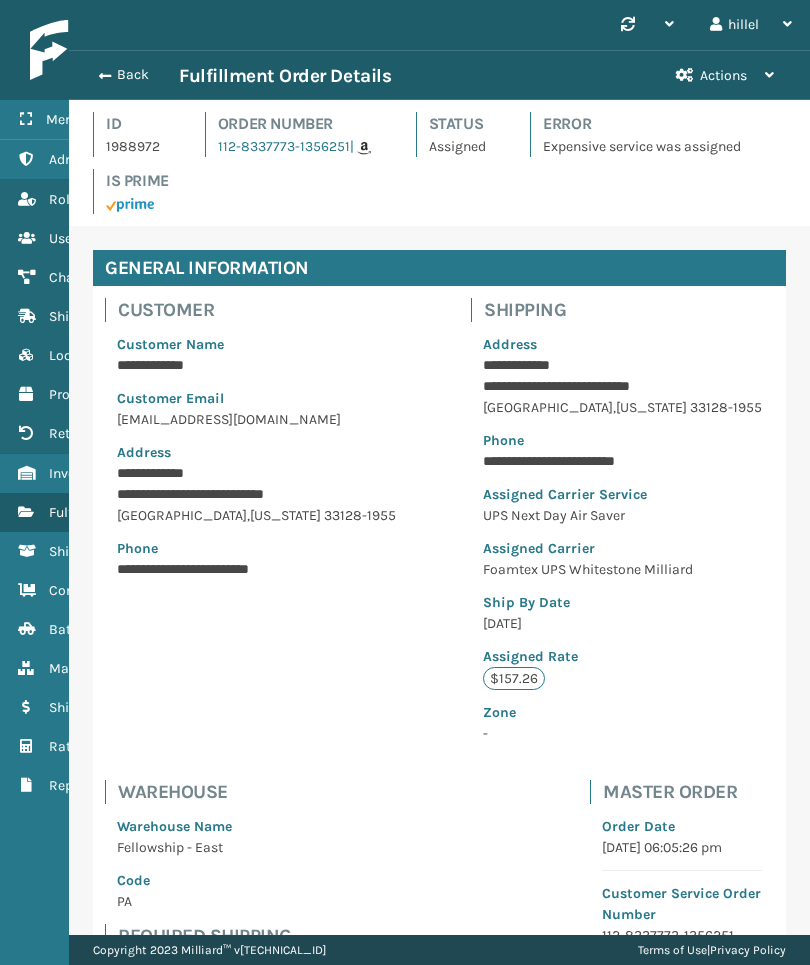 click on "Back" at bounding box center [133, 75] 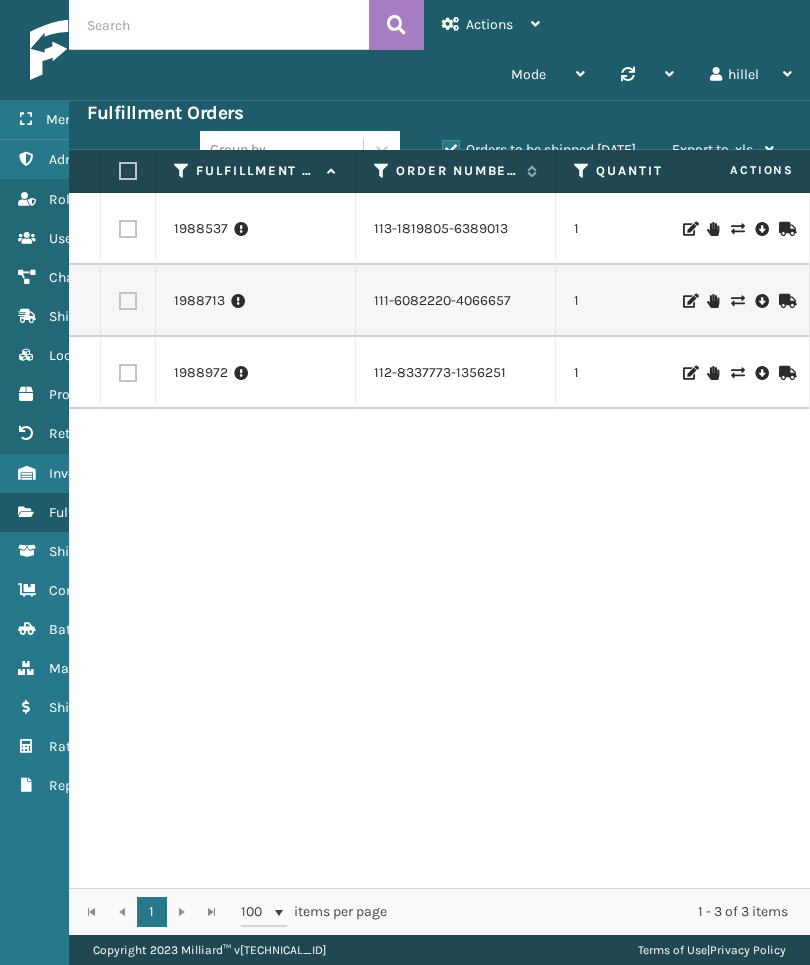 click on "1988713" at bounding box center [199, 301] 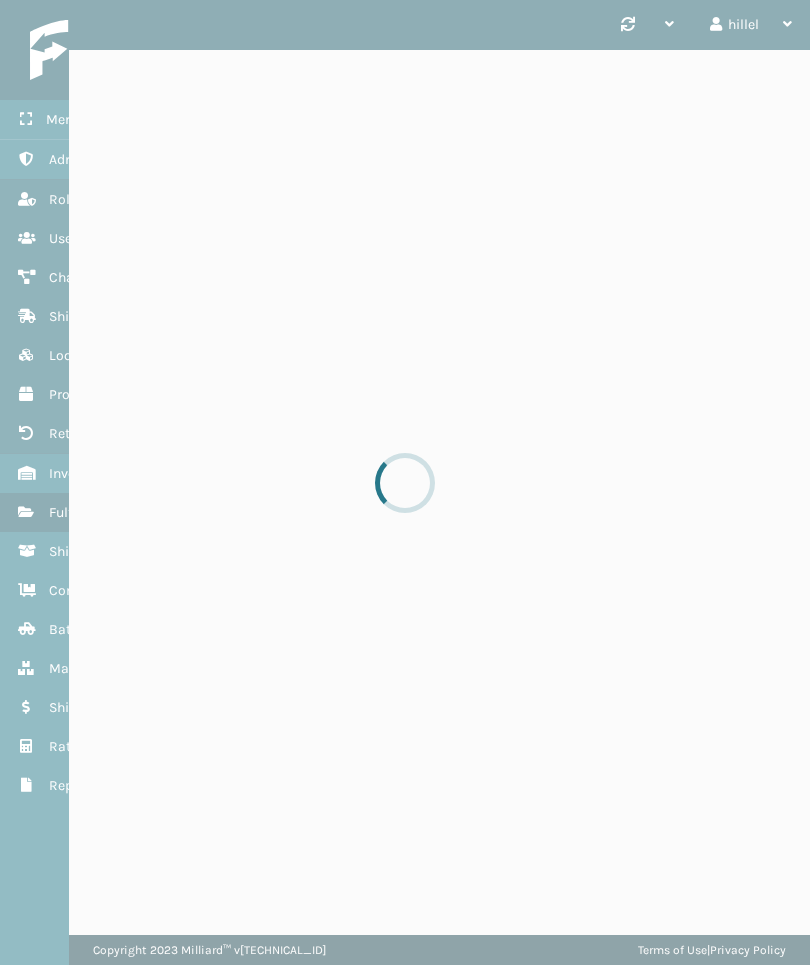 click at bounding box center [405, 482] 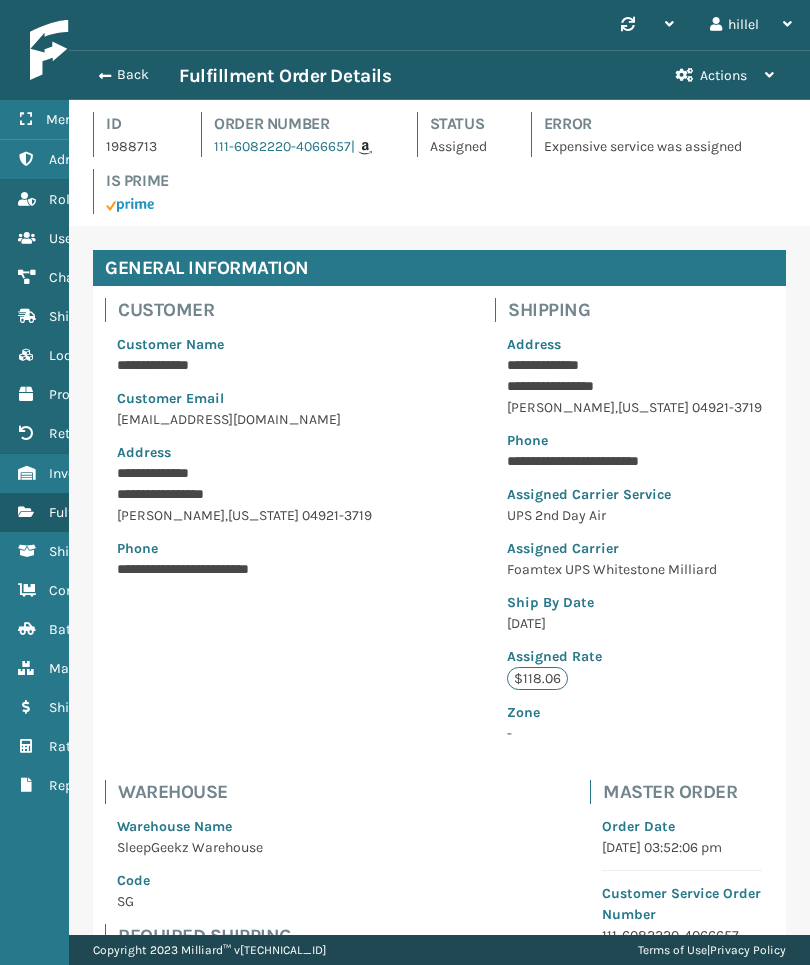 click on "Back" at bounding box center [133, 75] 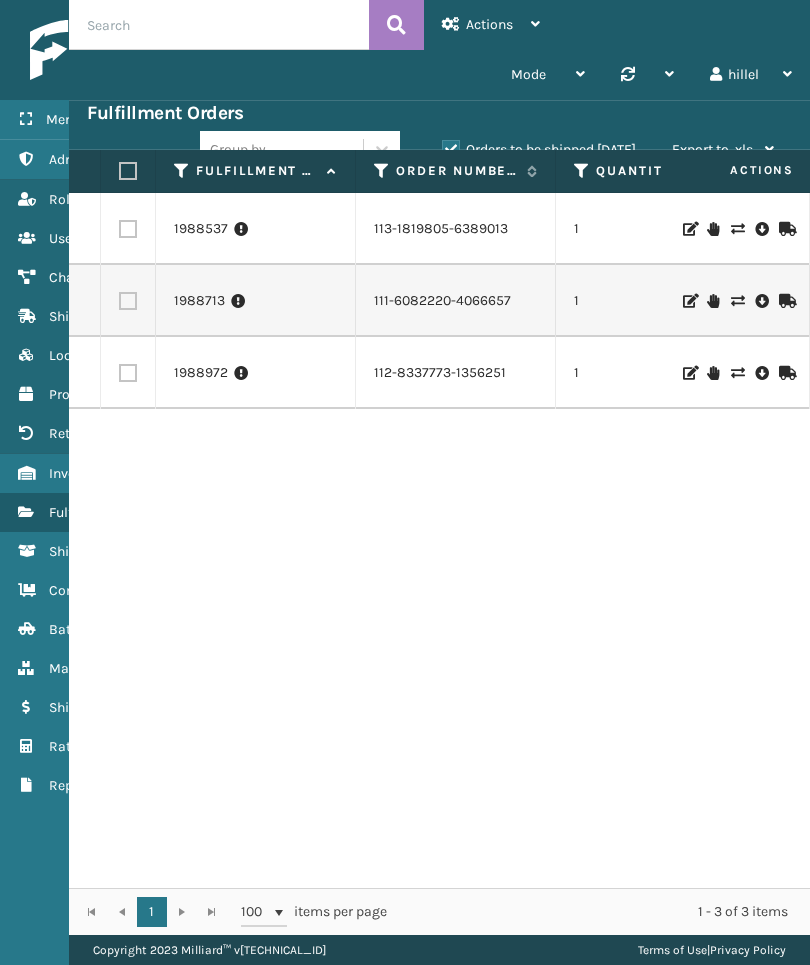 click on "1988537" at bounding box center (201, 229) 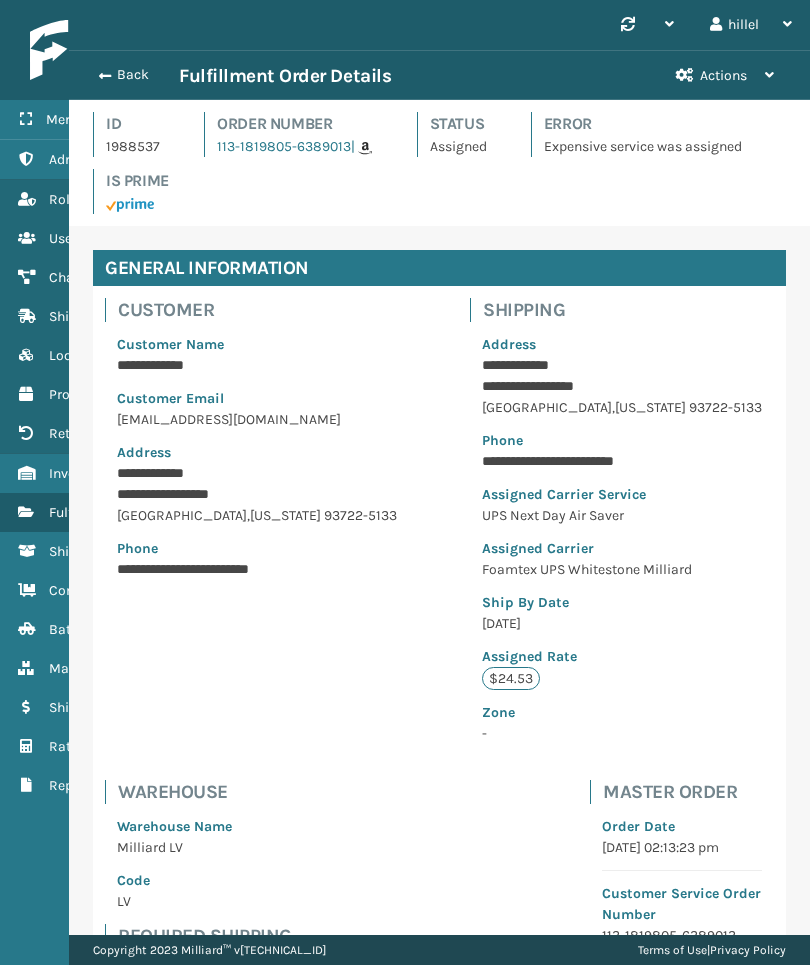 click on "Back" at bounding box center (133, 75) 